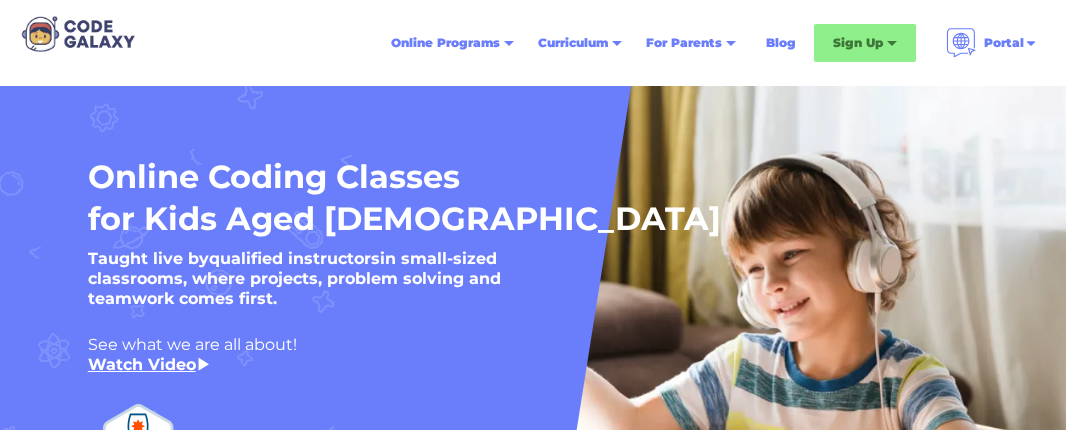scroll, scrollTop: 0, scrollLeft: 0, axis: both 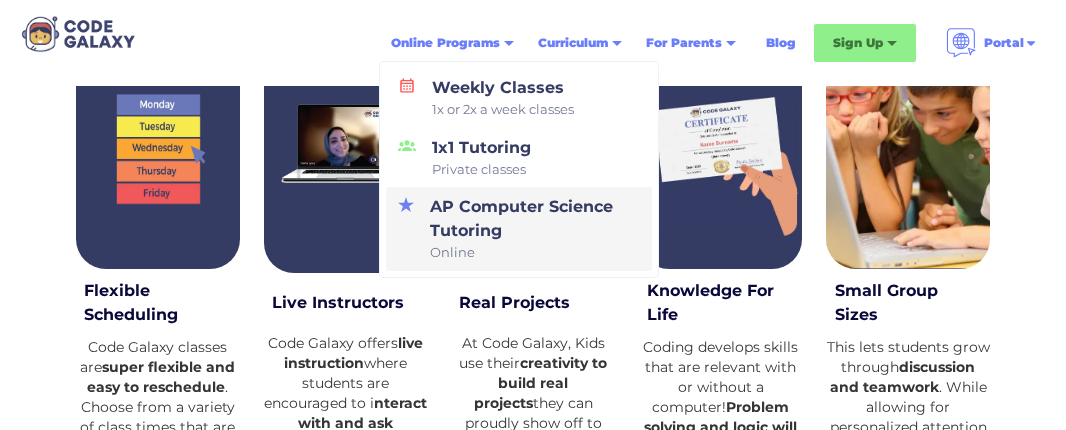 click on "AP Computer Science Tutoring Online" at bounding box center (531, 229) 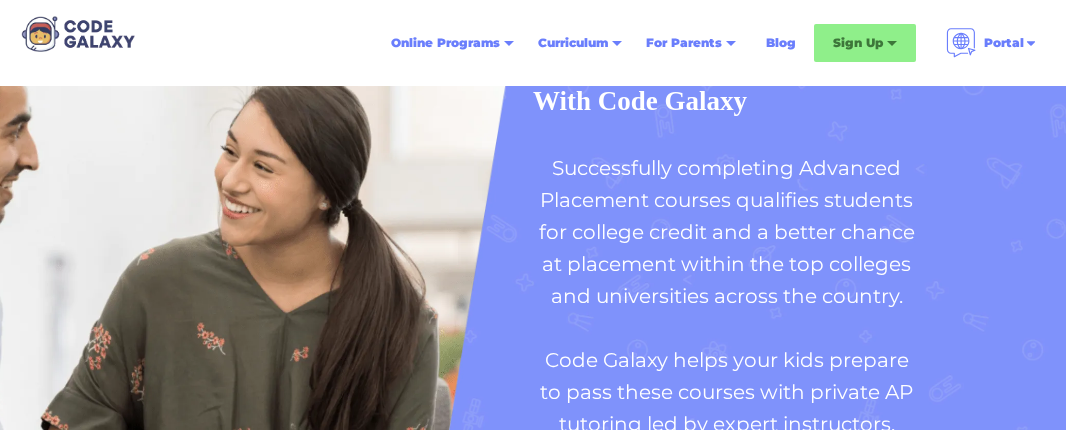 scroll, scrollTop: 127, scrollLeft: 0, axis: vertical 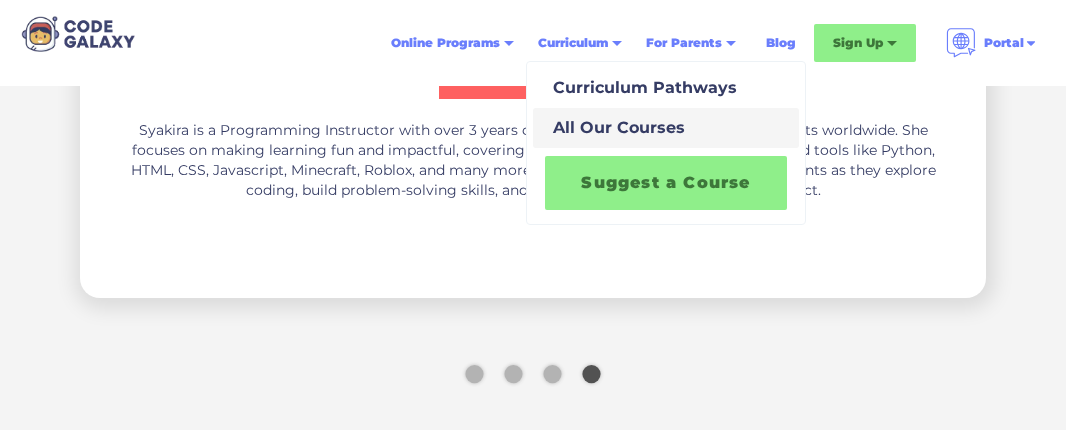 click on "All Our Courses" at bounding box center [615, 128] 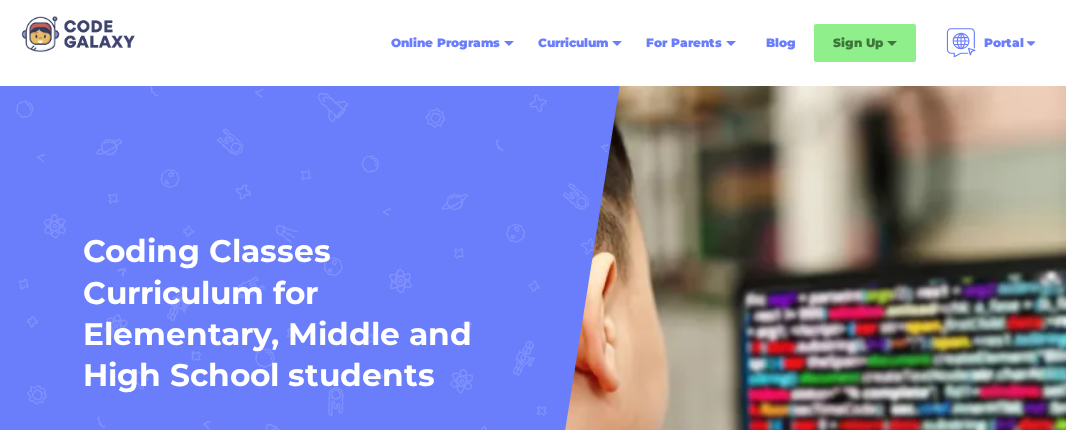 scroll, scrollTop: 0, scrollLeft: 0, axis: both 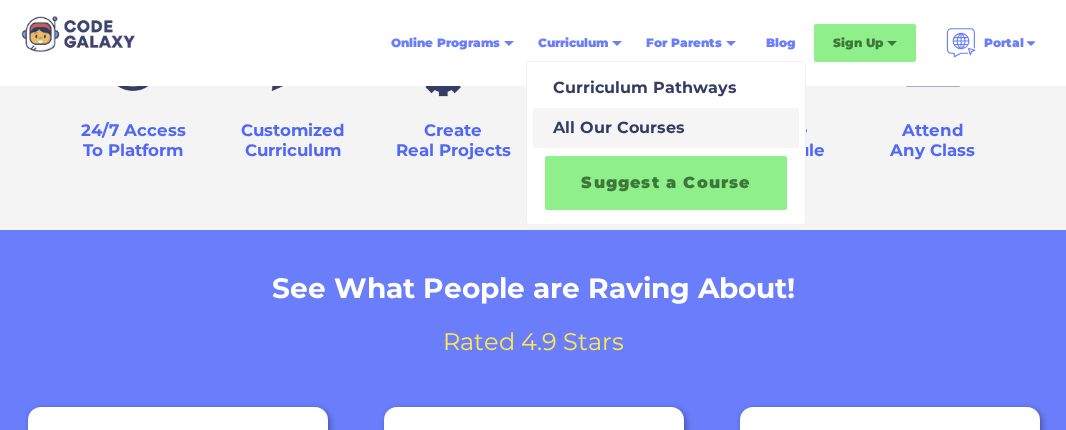 click on "All Our Courses" at bounding box center [615, 128] 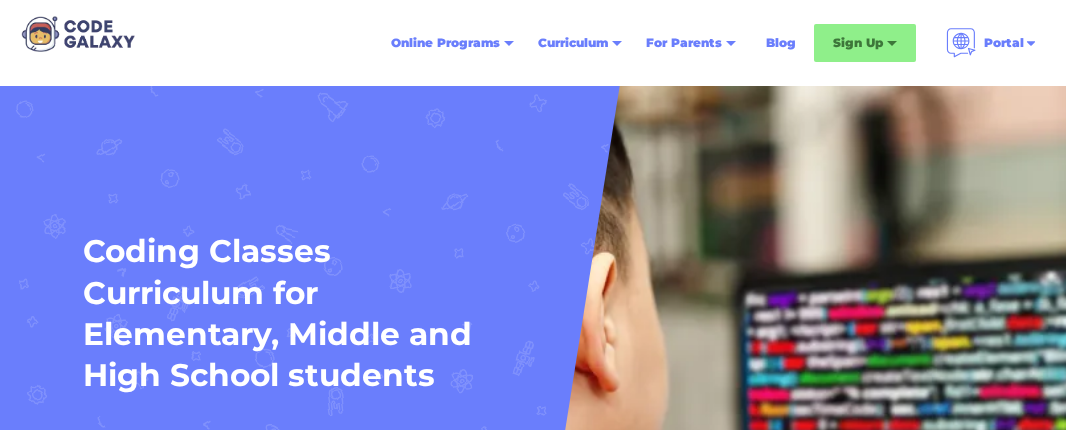 scroll, scrollTop: 0, scrollLeft: 0, axis: both 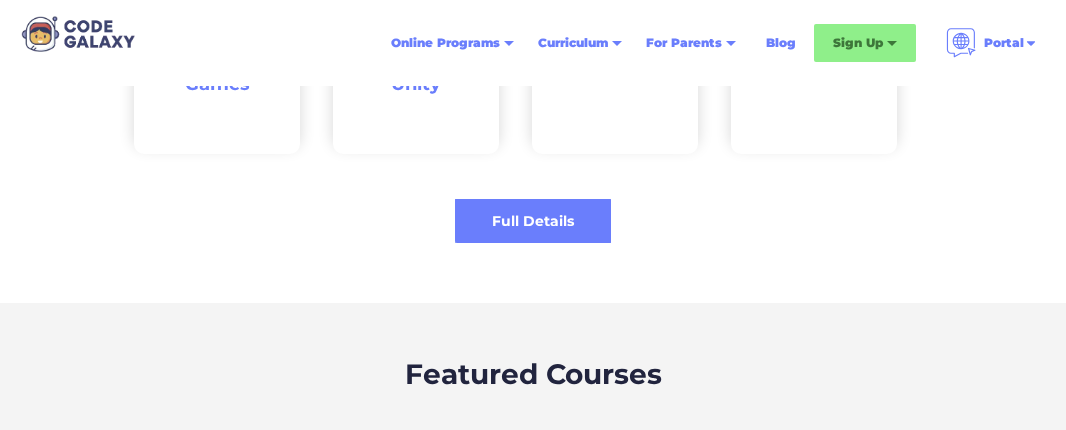 click on "Full Details" at bounding box center (533, 221) 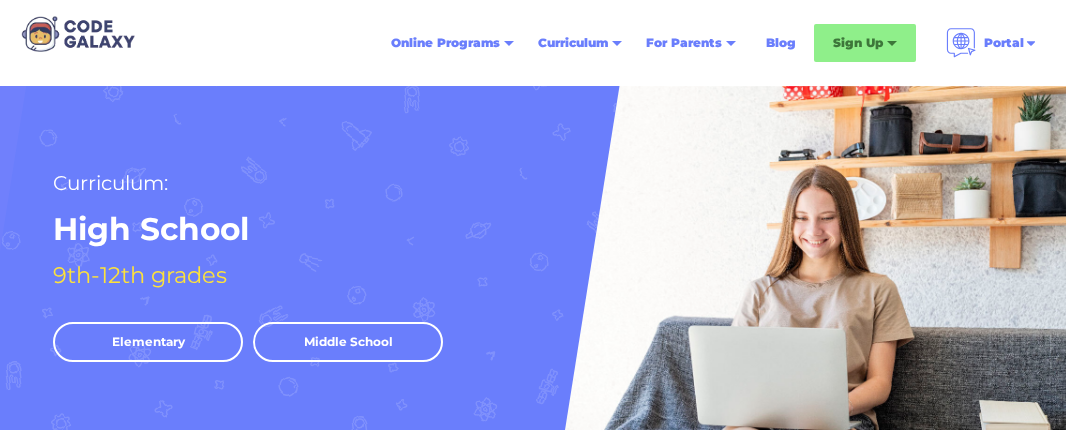 scroll, scrollTop: 0, scrollLeft: 0, axis: both 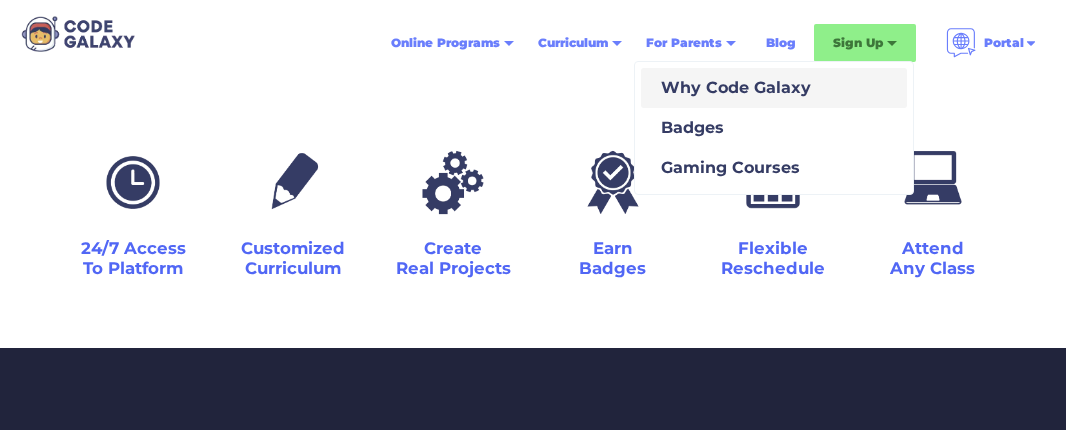 click on "Why Code Galaxy" at bounding box center [732, 88] 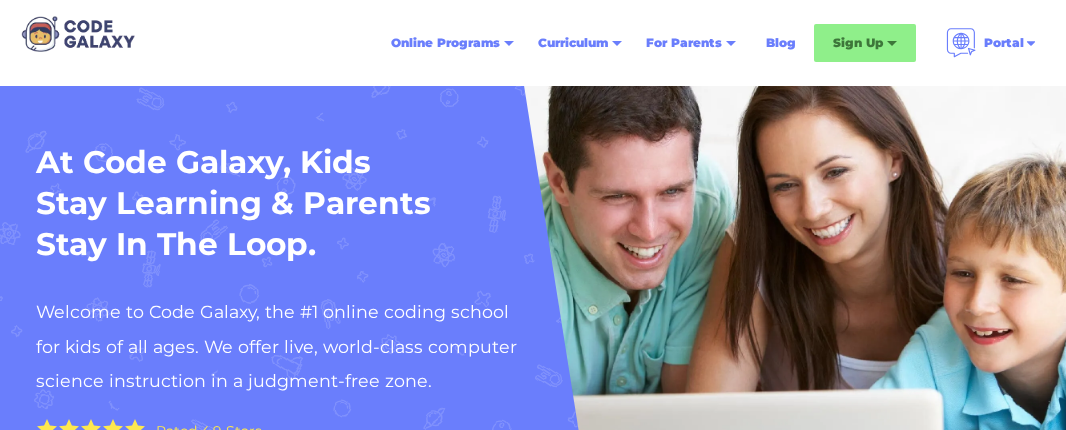 scroll, scrollTop: 89, scrollLeft: 0, axis: vertical 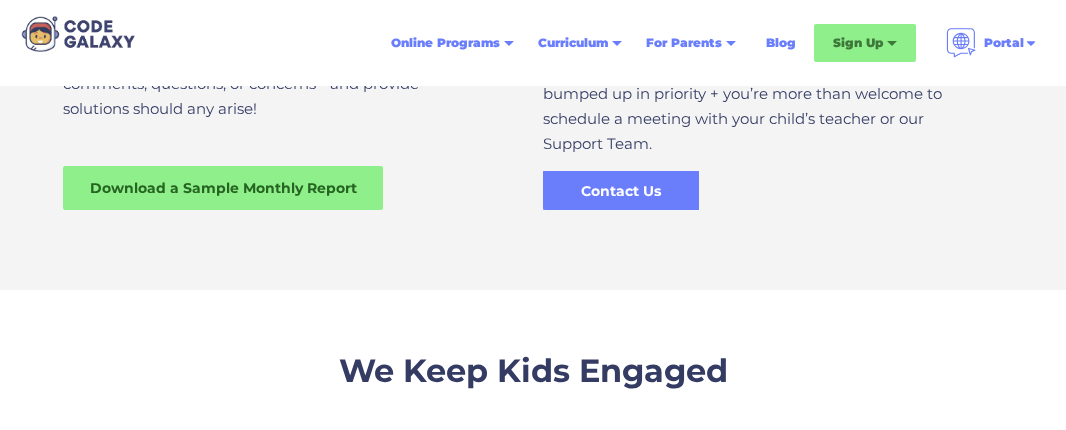 click on "Download a Sample Monthly Report" at bounding box center (223, 188) 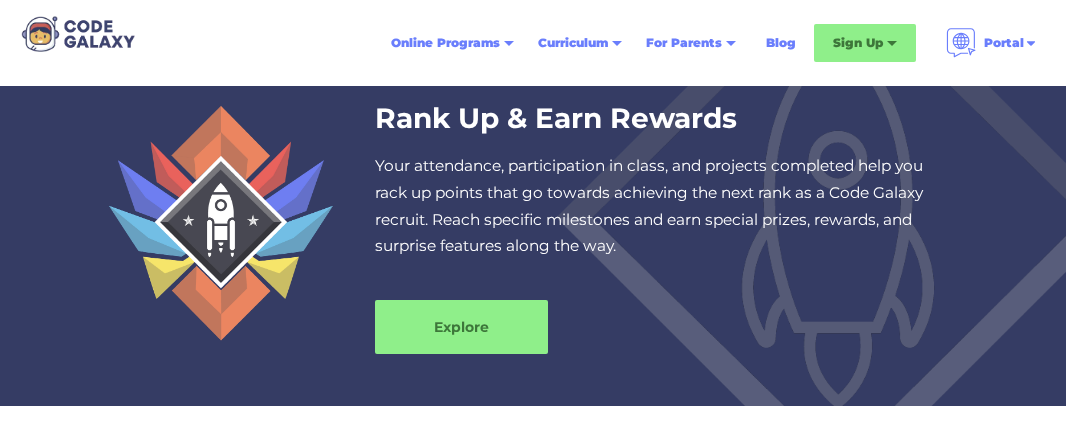 scroll, scrollTop: 2709, scrollLeft: 0, axis: vertical 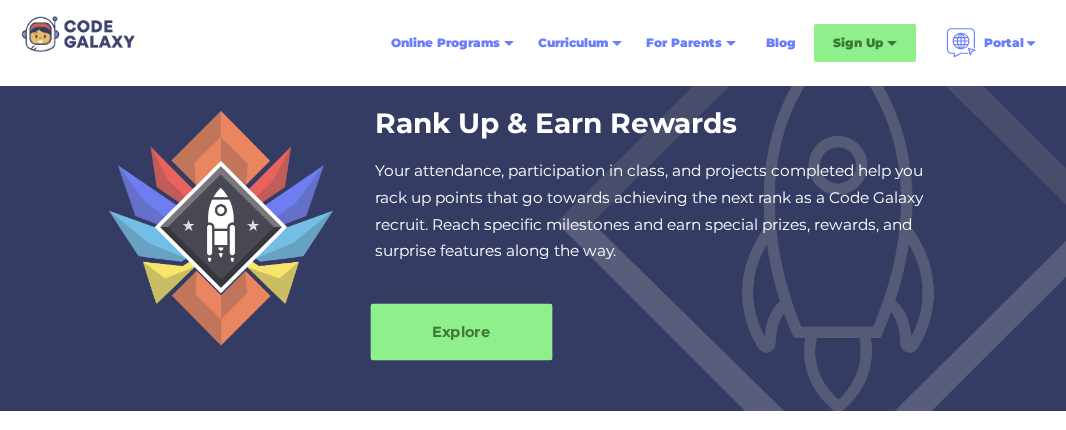 click on "Explore" at bounding box center (461, 332) 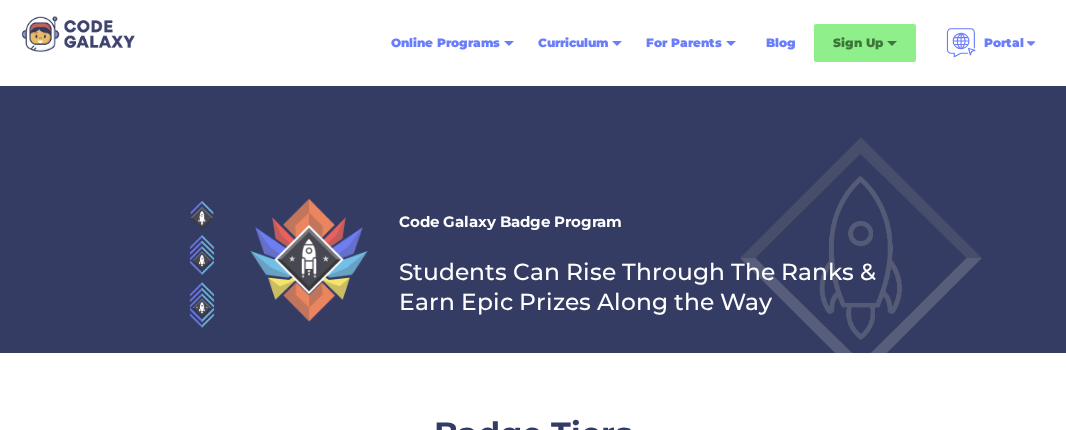 scroll, scrollTop: 0, scrollLeft: 0, axis: both 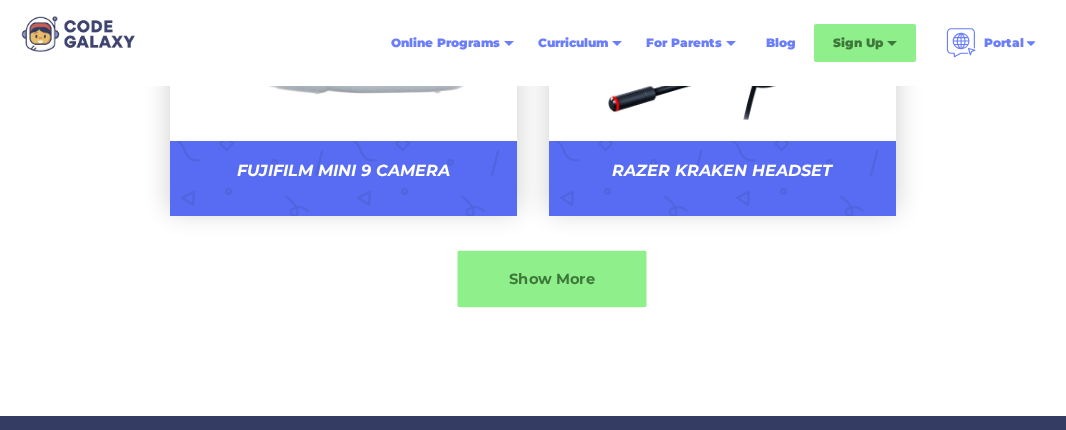 click on "Show More" at bounding box center [552, 278] 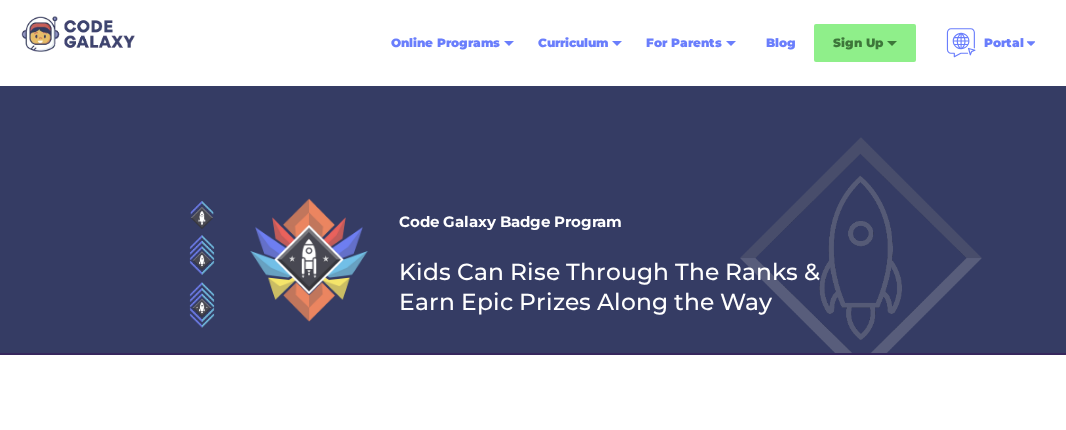scroll, scrollTop: 0, scrollLeft: 0, axis: both 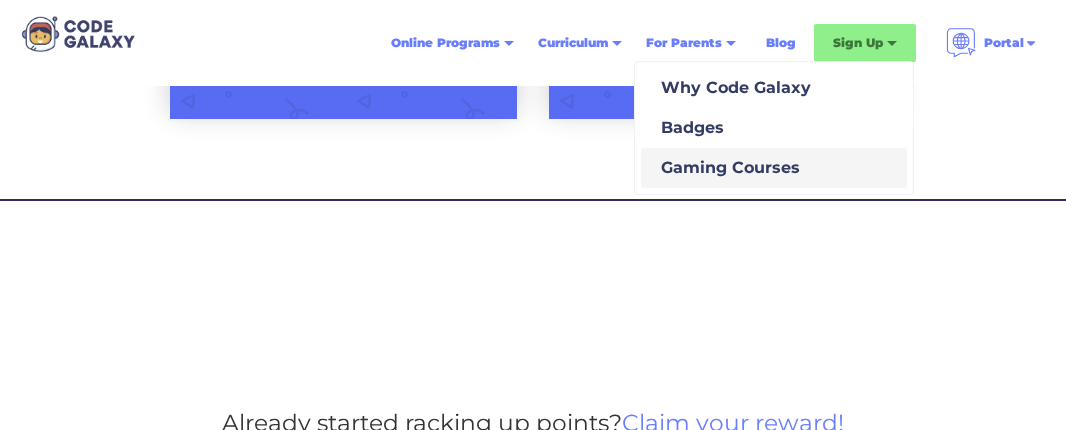 click on "Gaming Courses" at bounding box center [726, 168] 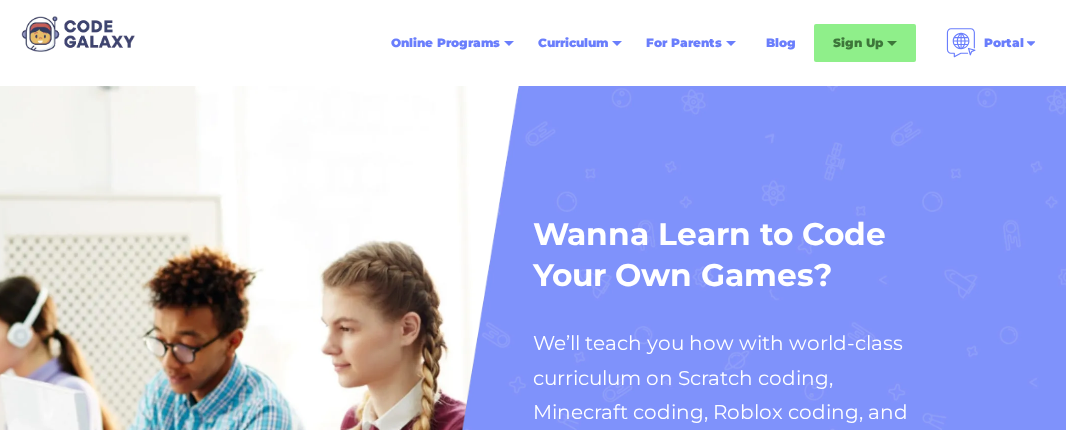scroll, scrollTop: 0, scrollLeft: 0, axis: both 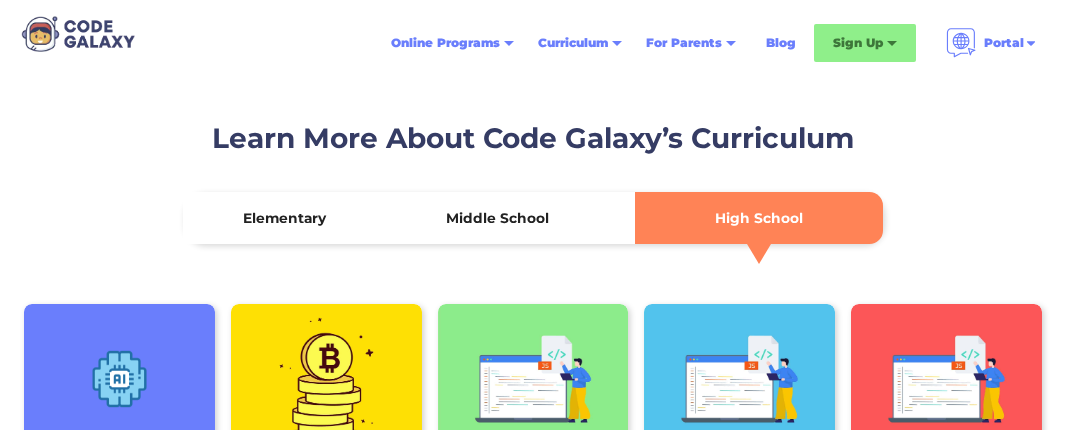 click on "Elementary" at bounding box center [284, 218] 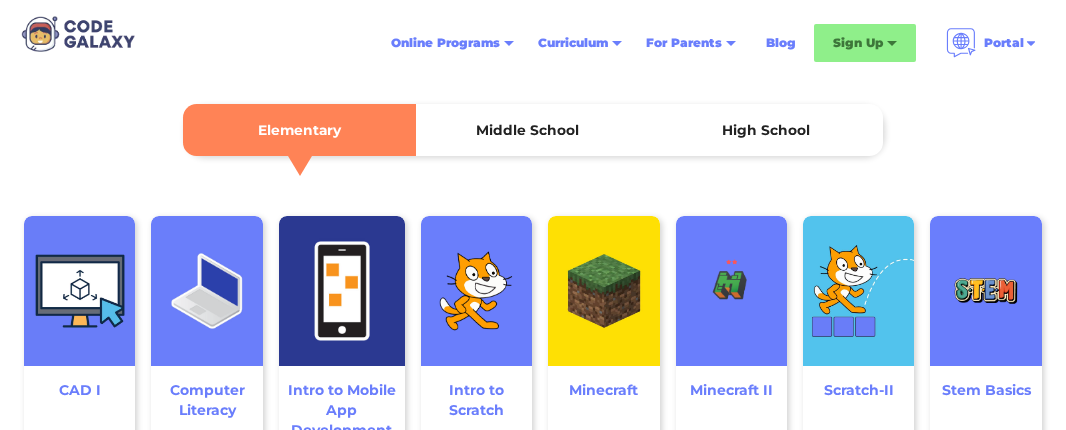 scroll, scrollTop: 3002, scrollLeft: 0, axis: vertical 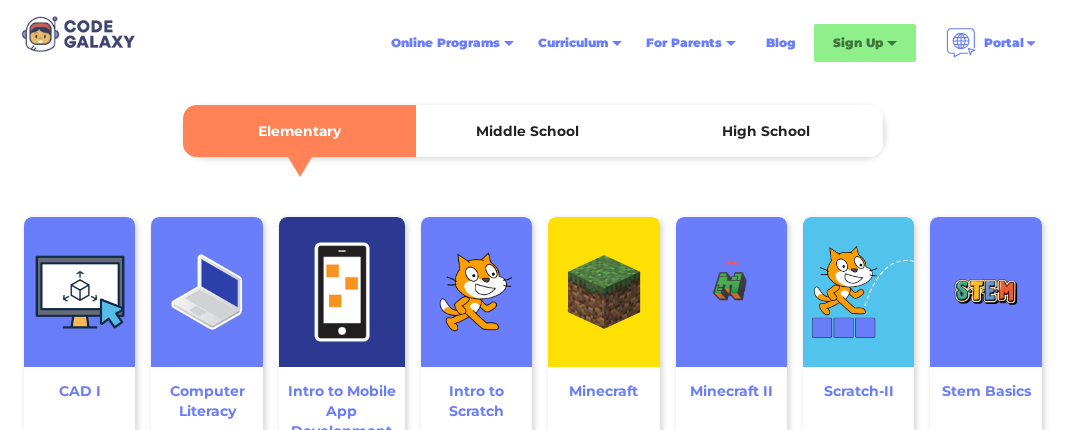 click on "Middle School" at bounding box center (532, 131) 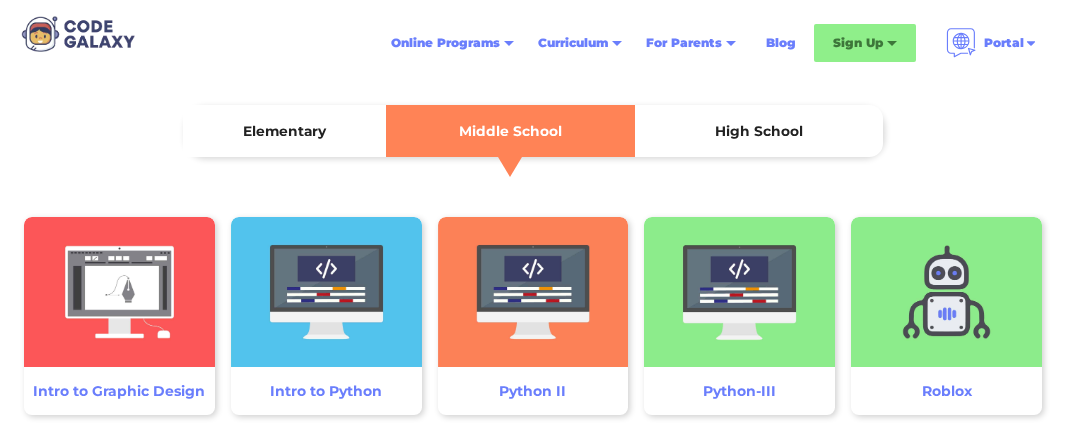 click on "High School" at bounding box center [759, 131] 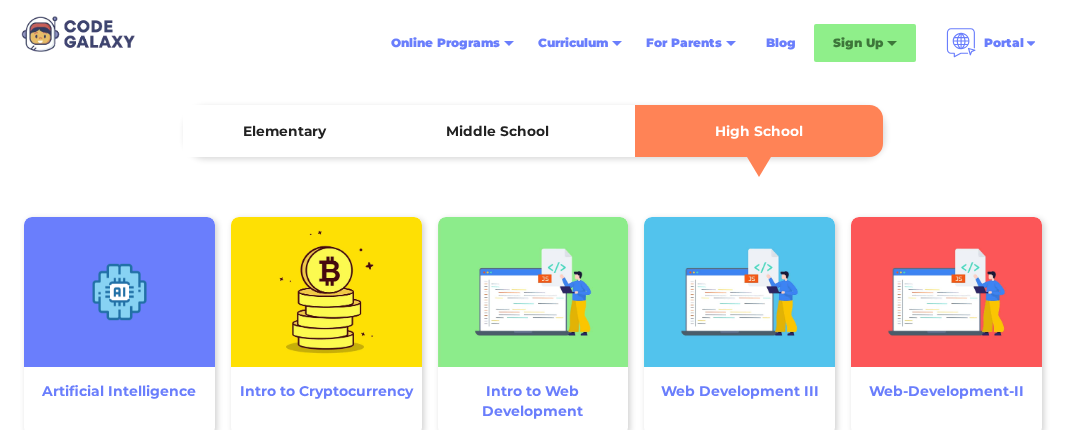 click on "Middle School" at bounding box center [510, 131] 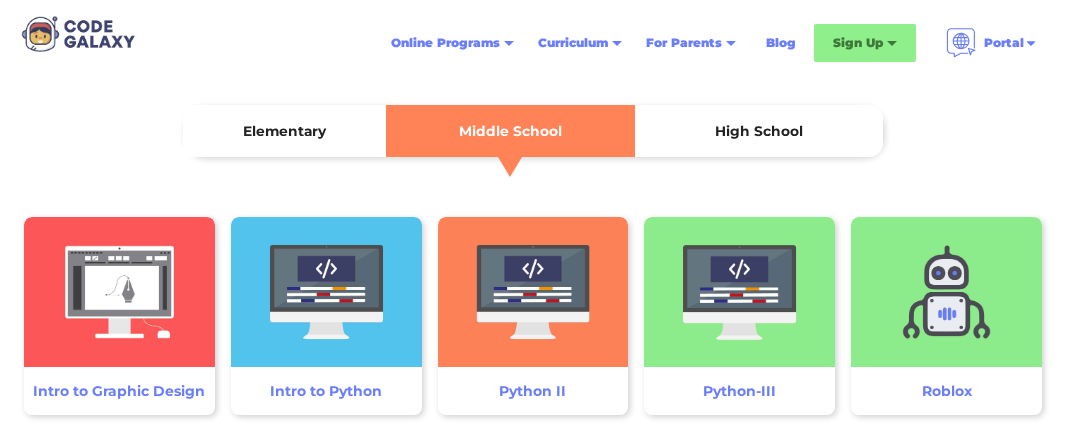 click at bounding box center (326, 292) 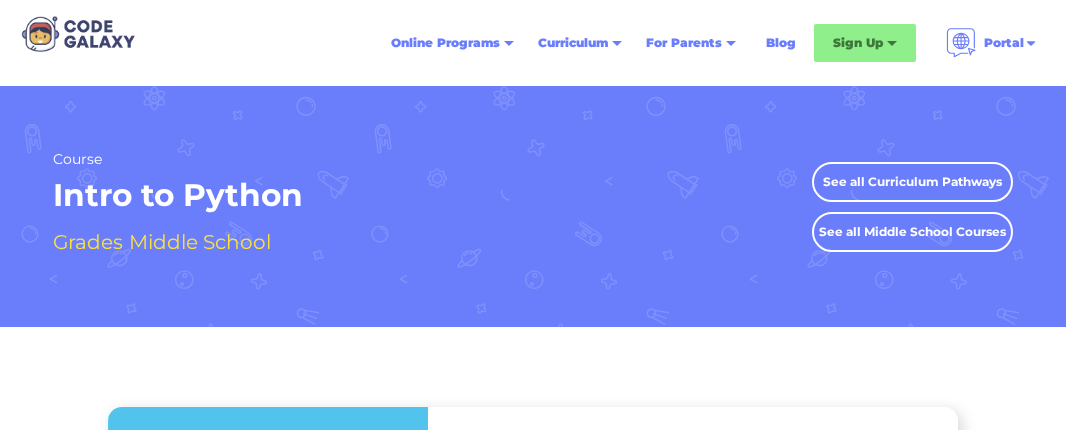 scroll, scrollTop: 0, scrollLeft: 0, axis: both 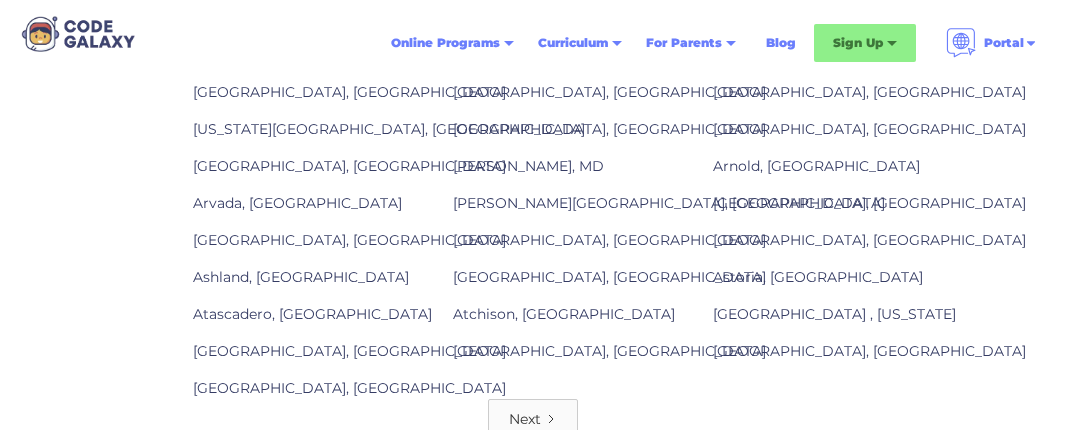 click on "Next" at bounding box center [533, 419] 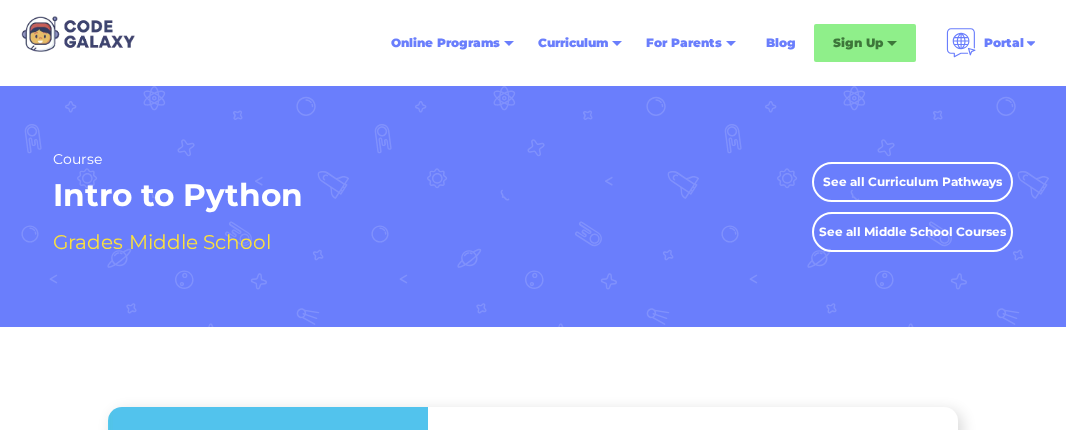 scroll, scrollTop: 0, scrollLeft: 0, axis: both 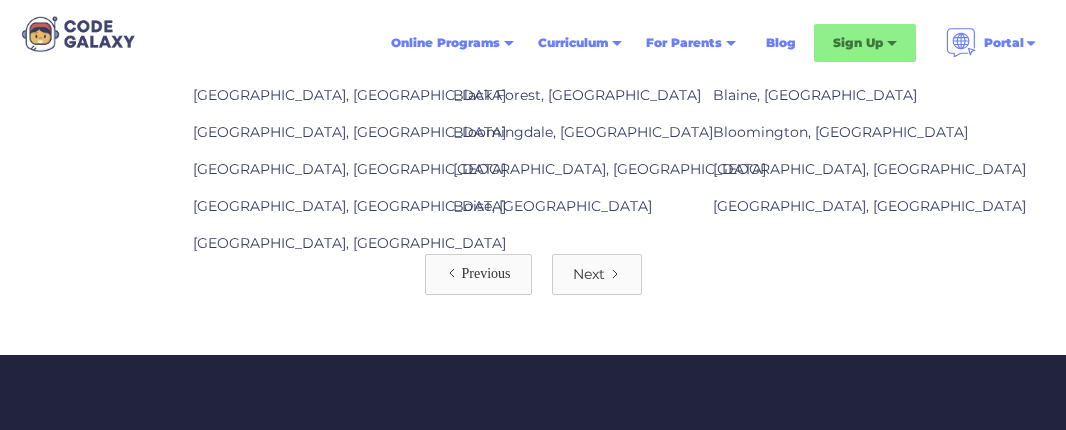 click 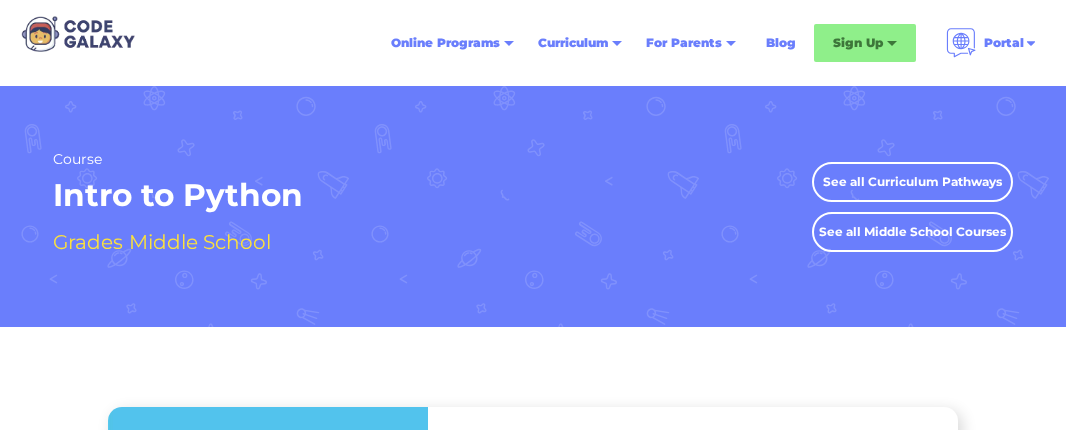 scroll, scrollTop: 0, scrollLeft: 0, axis: both 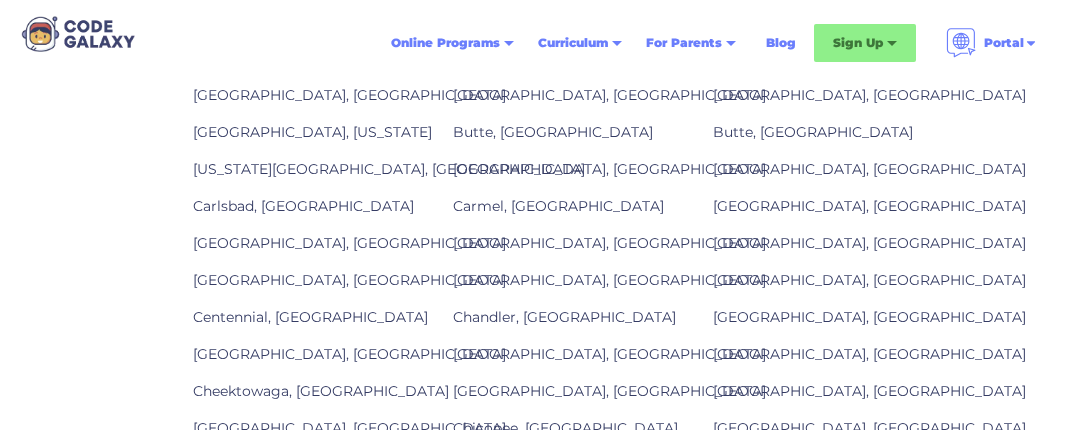 click on "Cary, NC" at bounding box center [609, 243] 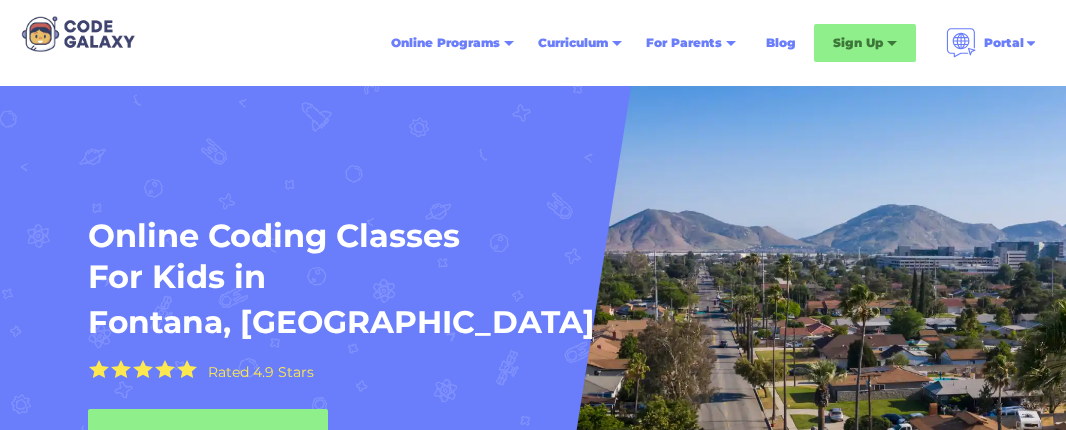 scroll, scrollTop: 0, scrollLeft: 0, axis: both 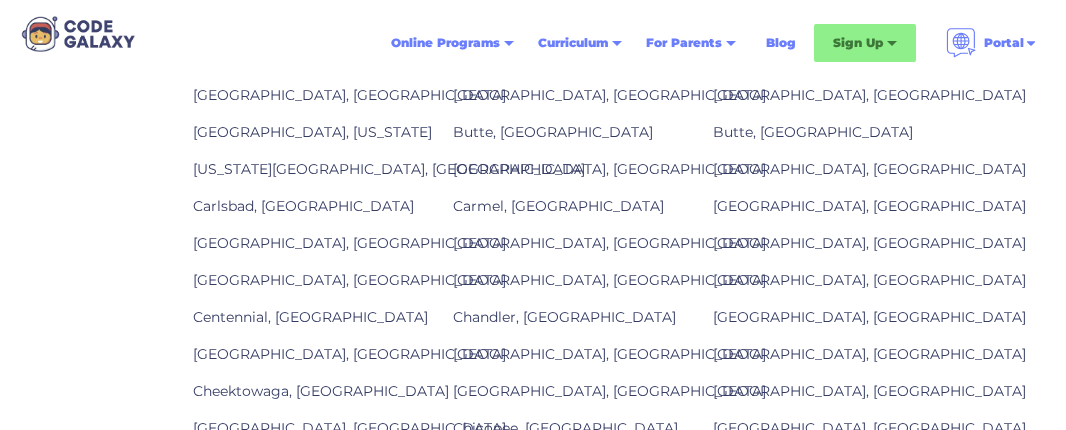 click on "[GEOGRAPHIC_DATA], [GEOGRAPHIC_DATA]" at bounding box center (609, 243) 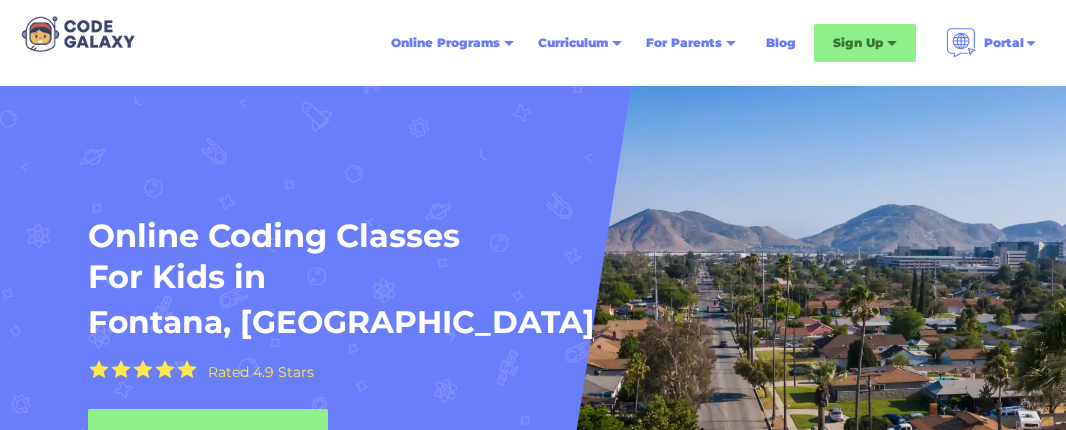 scroll, scrollTop: 0, scrollLeft: 0, axis: both 